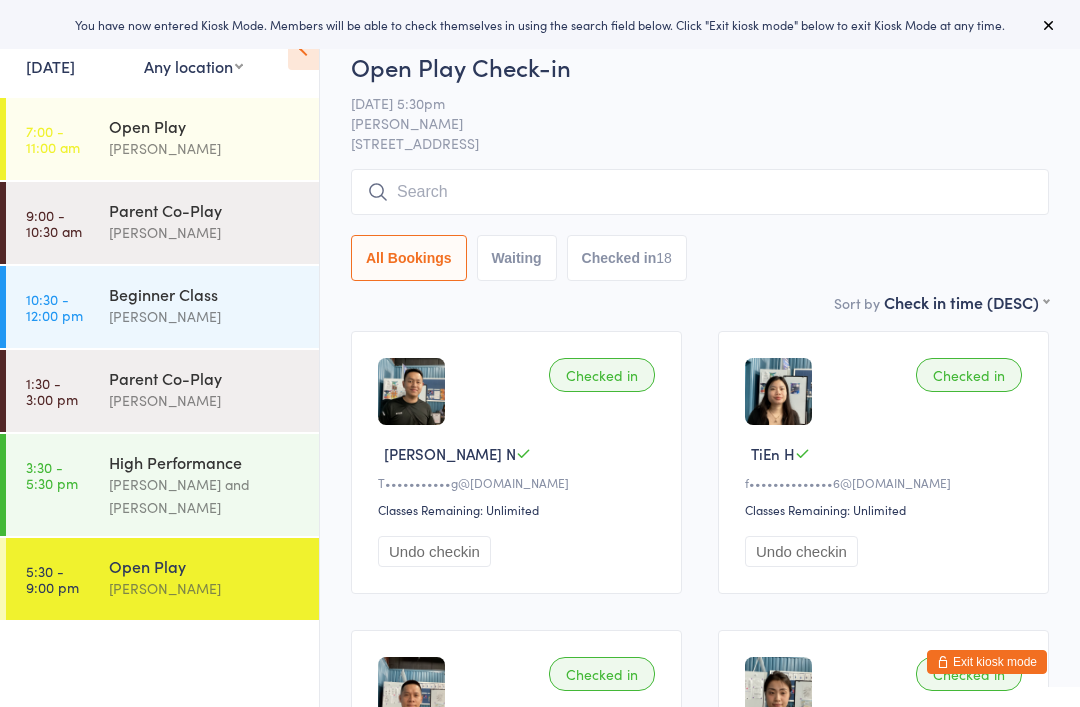 scroll, scrollTop: 48, scrollLeft: 0, axis: vertical 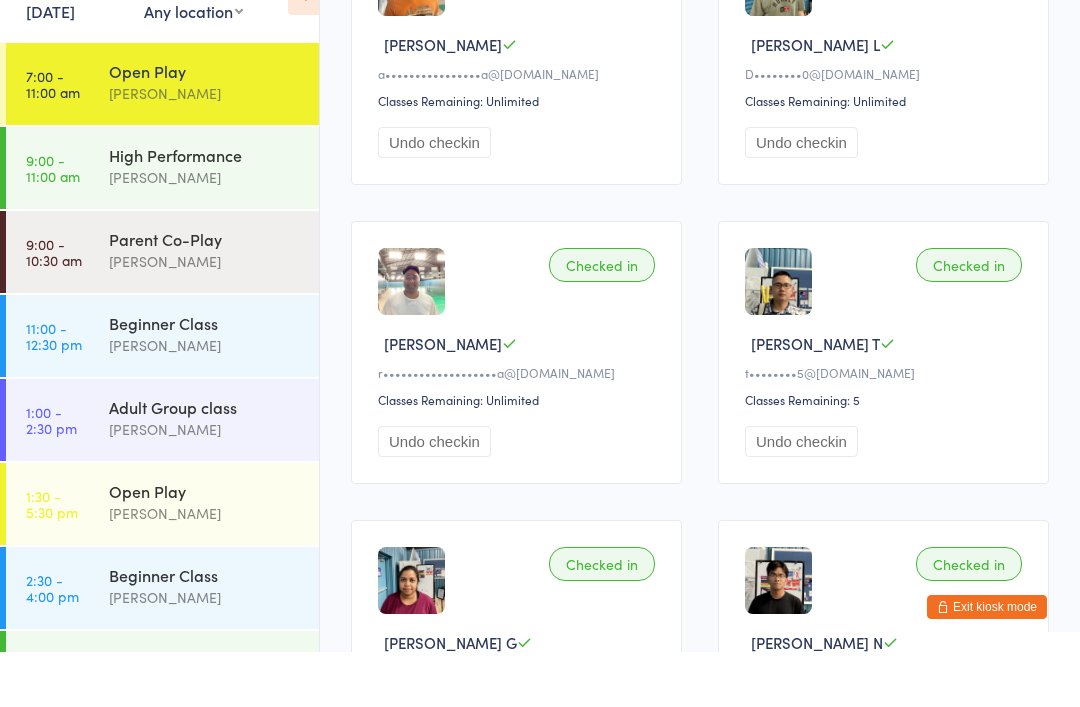 click on "Exit kiosk mode" at bounding box center [987, 662] 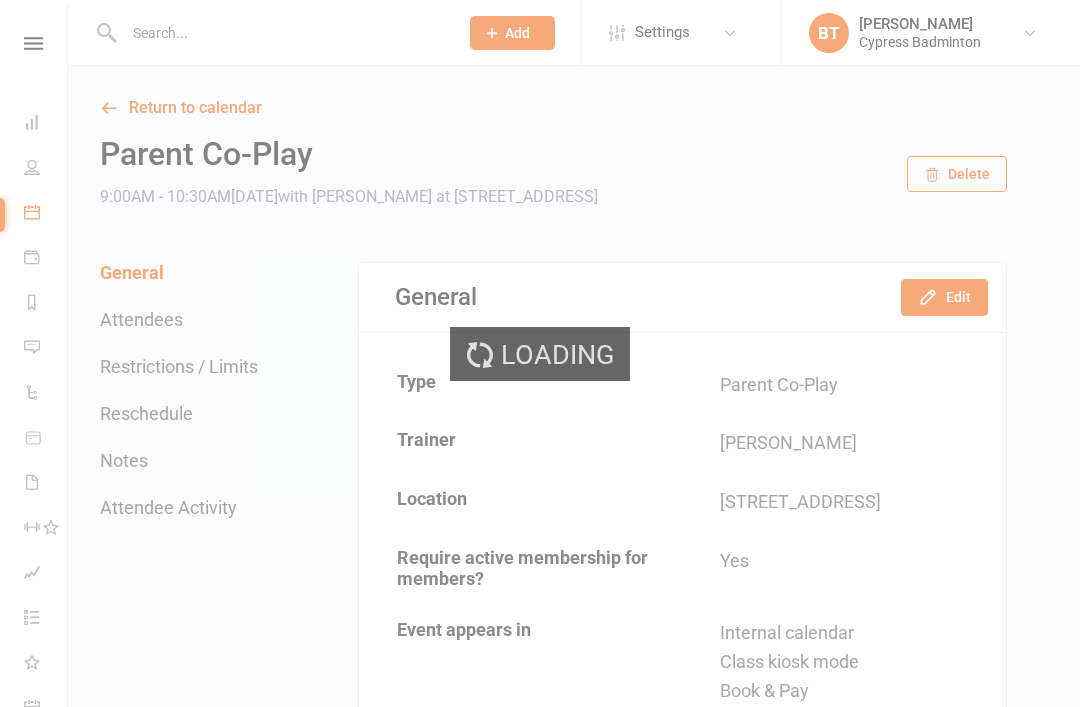 scroll, scrollTop: 0, scrollLeft: 0, axis: both 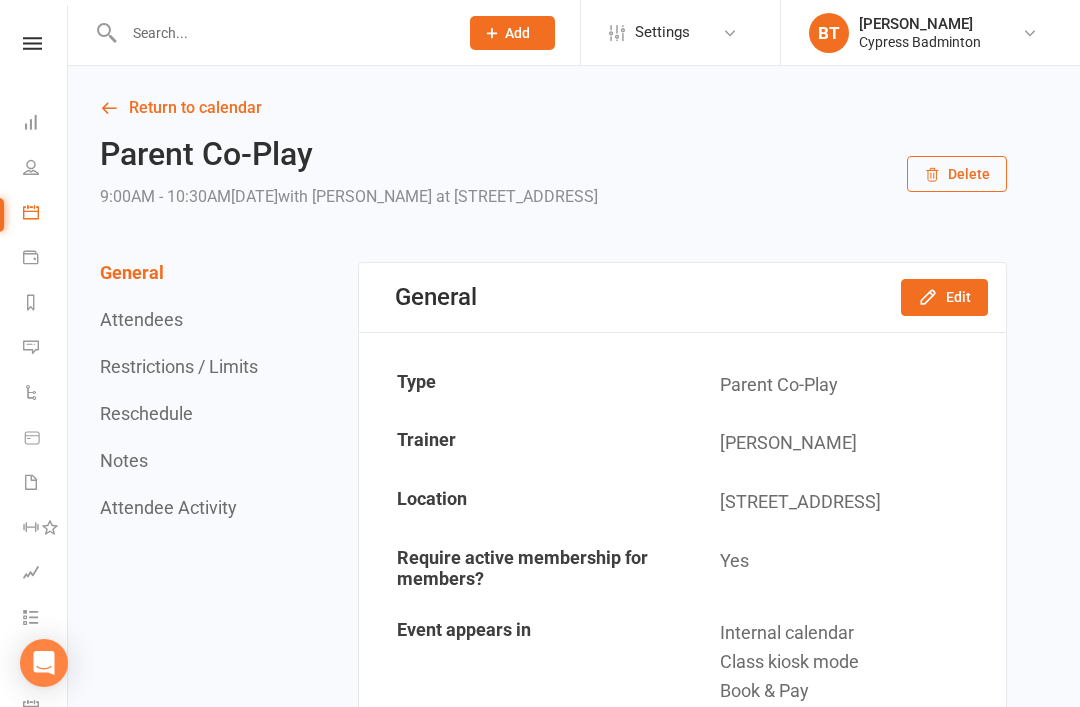 click at bounding box center [32, 43] 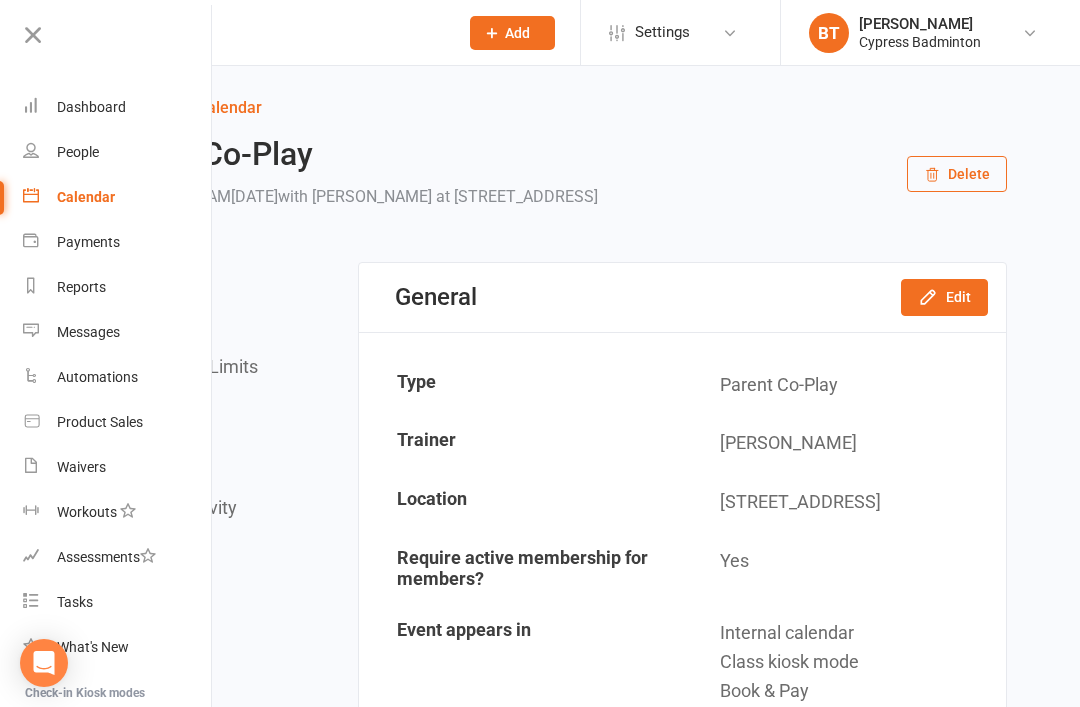 click on "Product Sales" at bounding box center (100, 422) 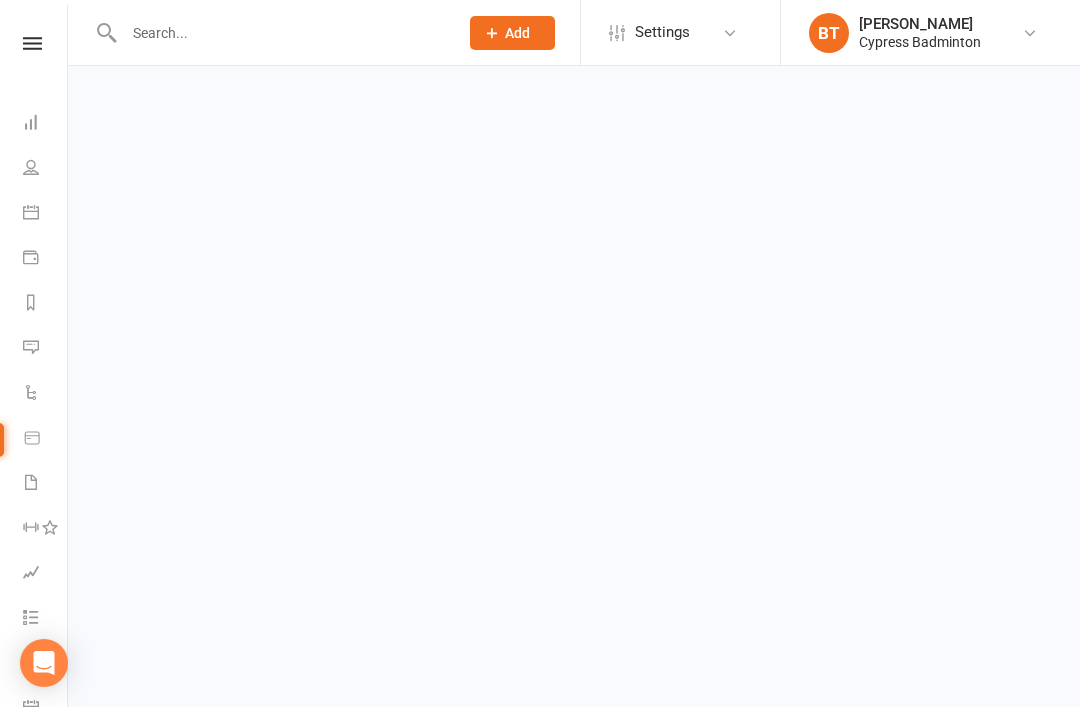 select on "100" 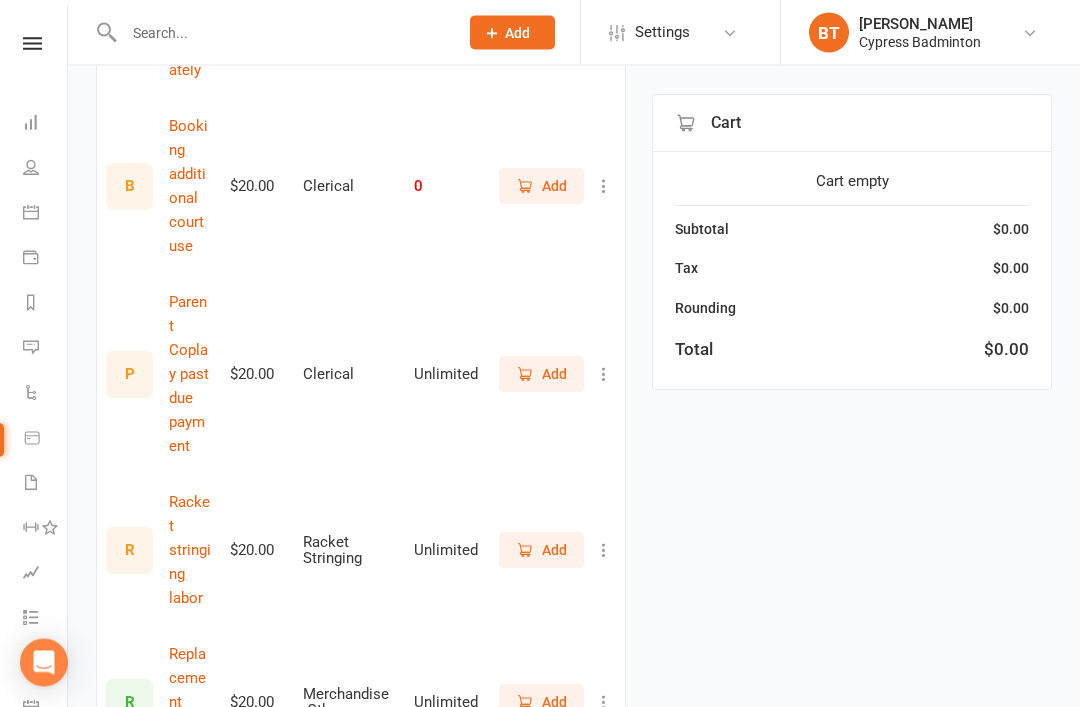 scroll, scrollTop: 2075, scrollLeft: 0, axis: vertical 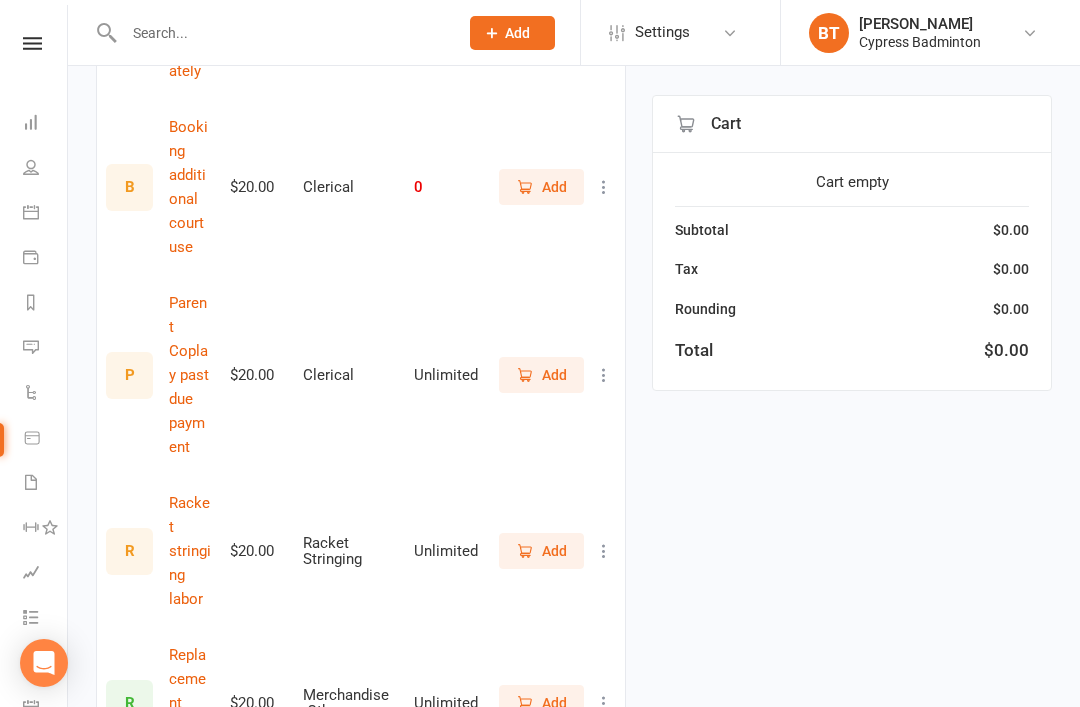 click on "Add" at bounding box center (541, 551) 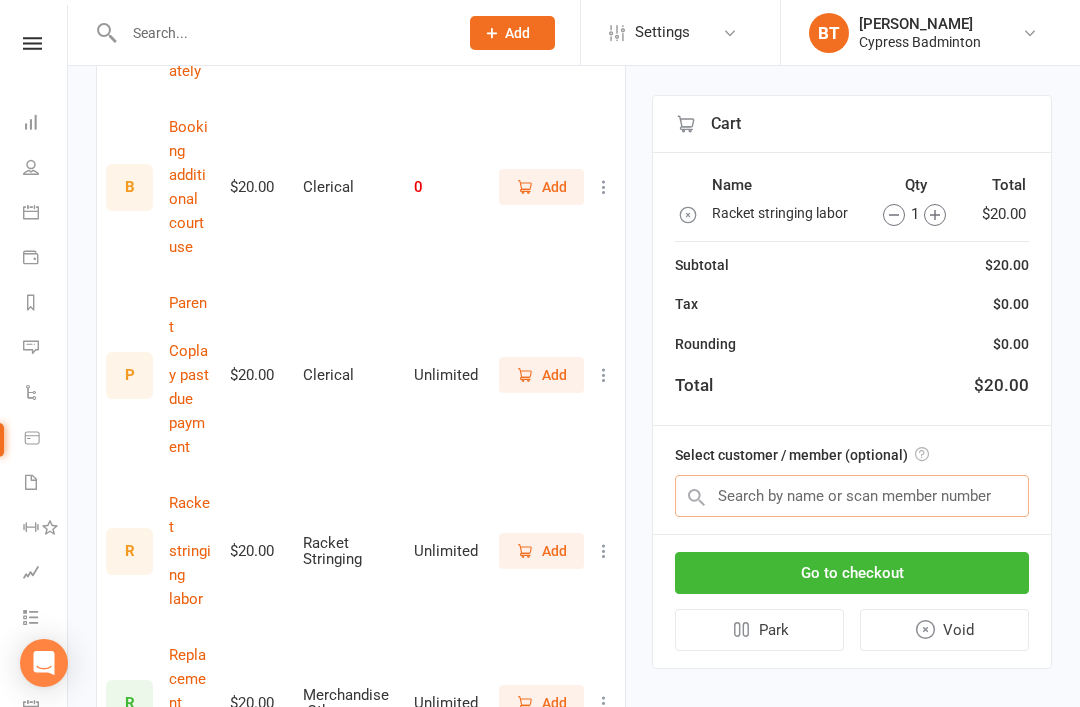 click at bounding box center [852, 496] 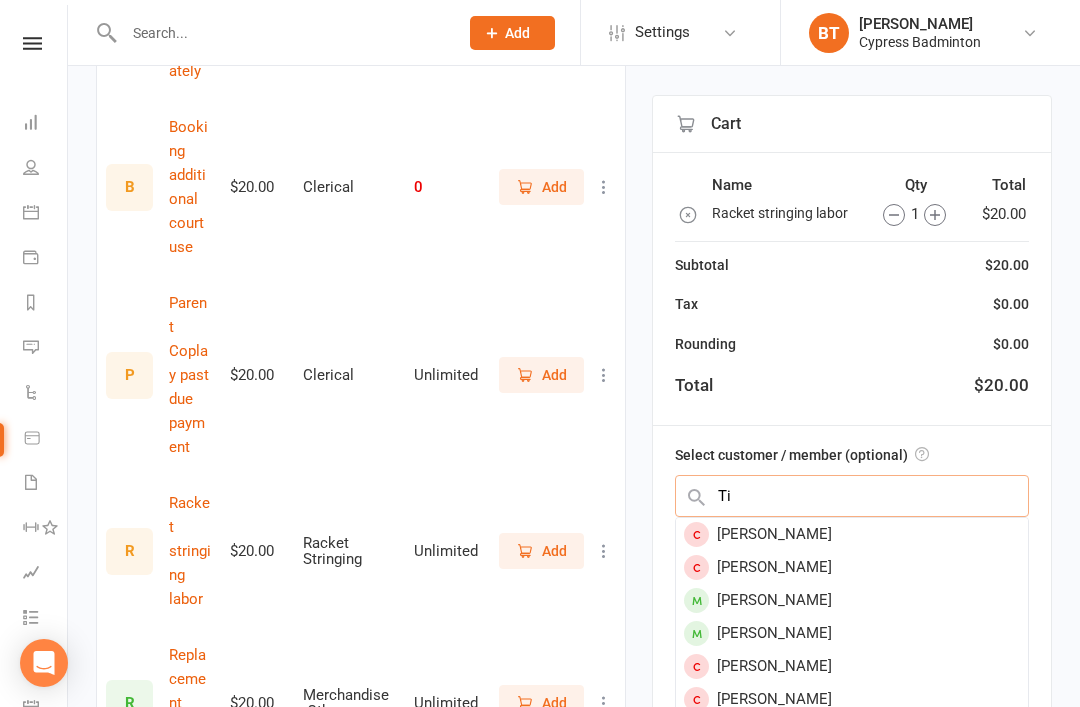 type on "T" 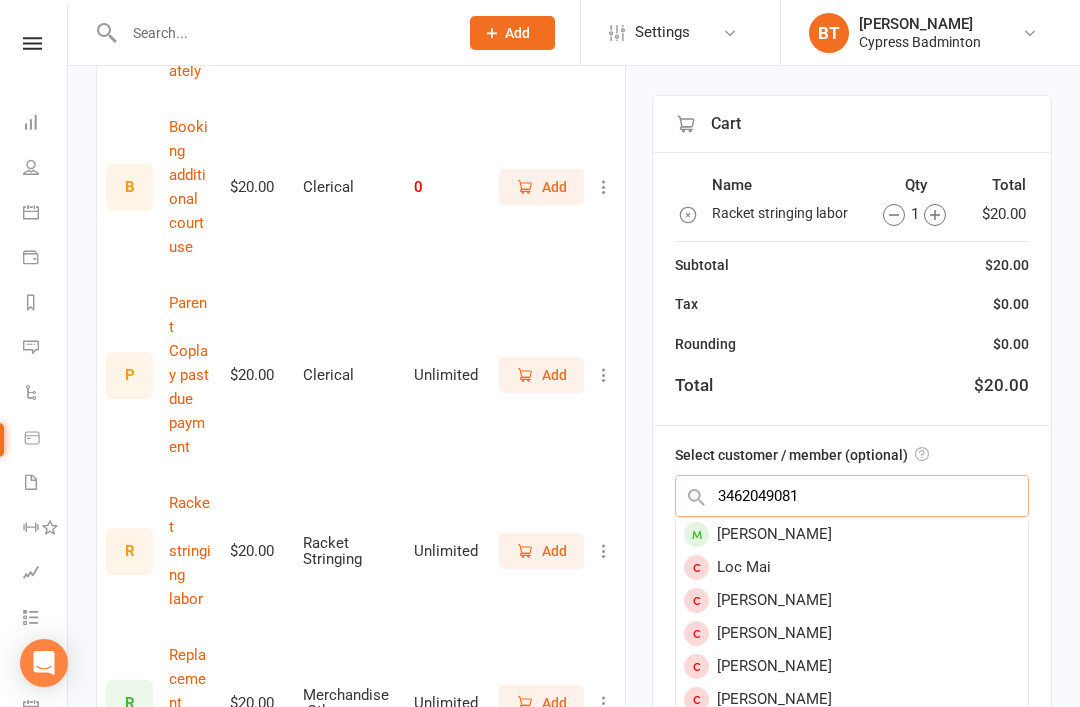 type on "3462049081" 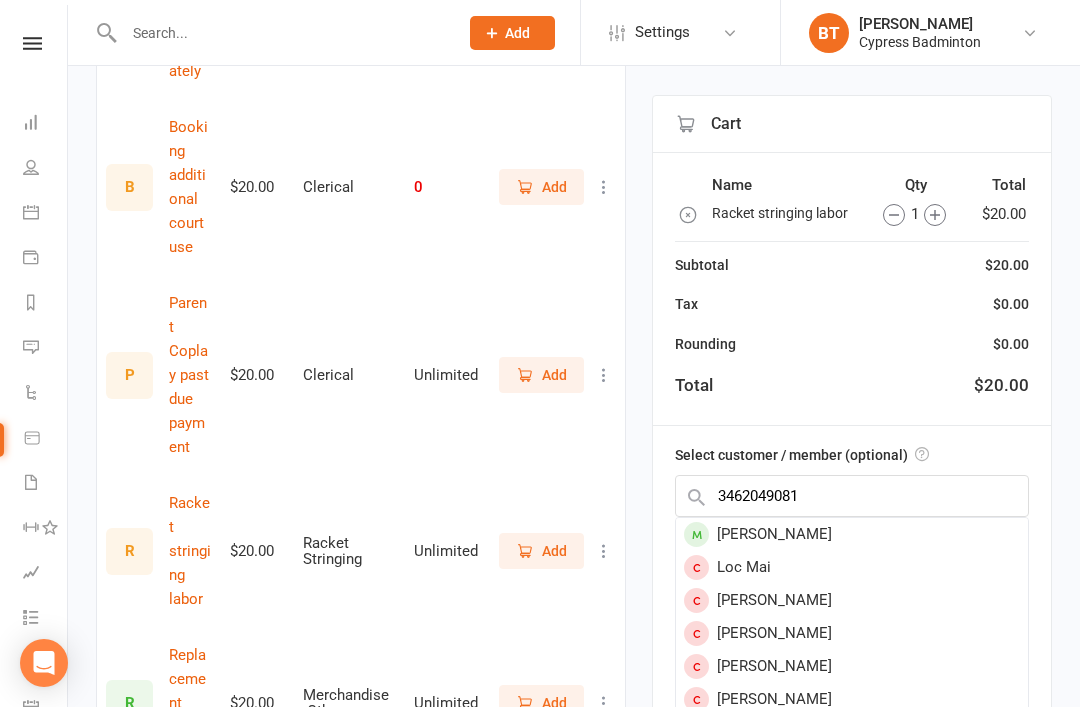 click on "[PERSON_NAME]" at bounding box center (852, 534) 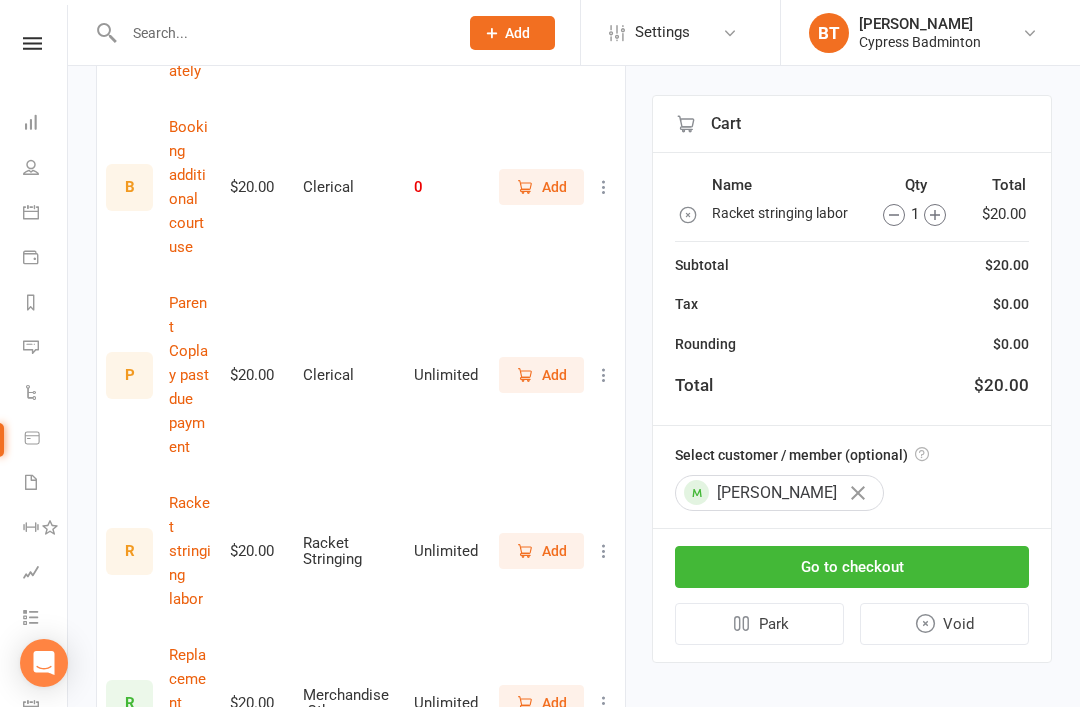 click on "Go to checkout" at bounding box center (852, 567) 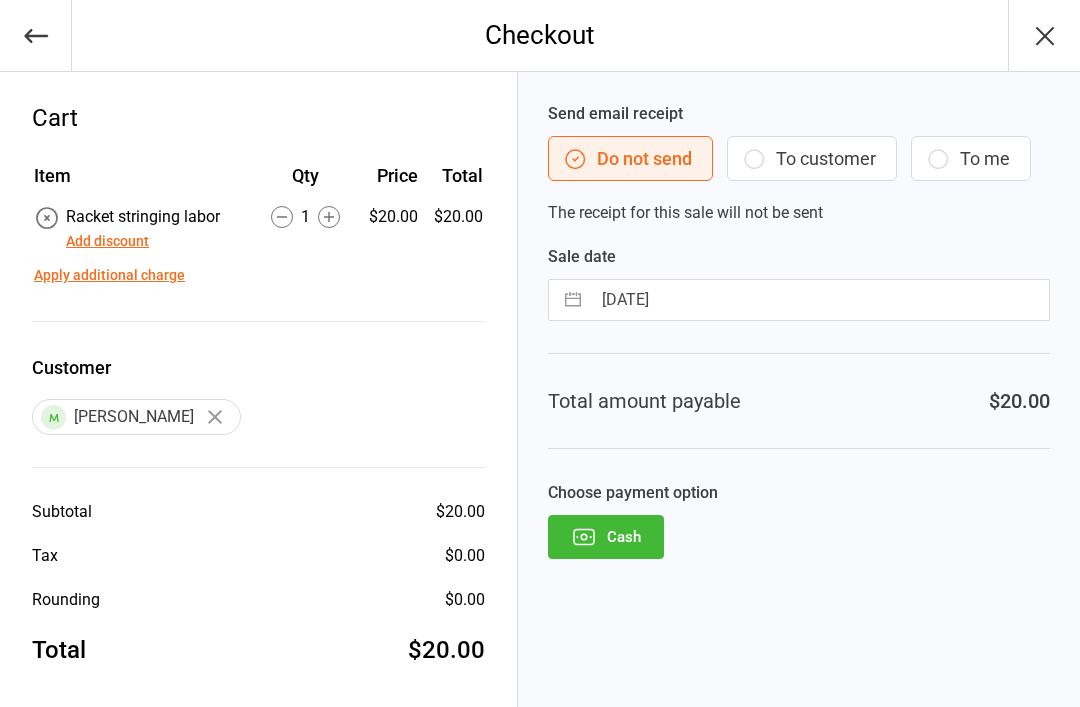 scroll, scrollTop: 0, scrollLeft: 0, axis: both 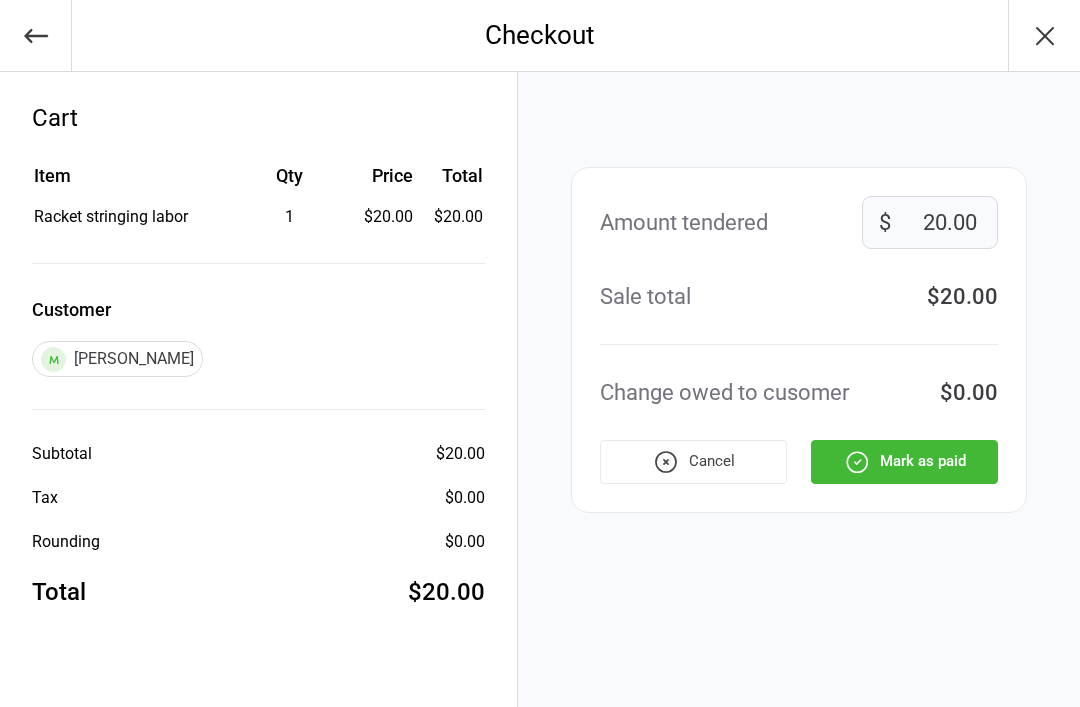click on "Mark as paid" at bounding box center [904, 462] 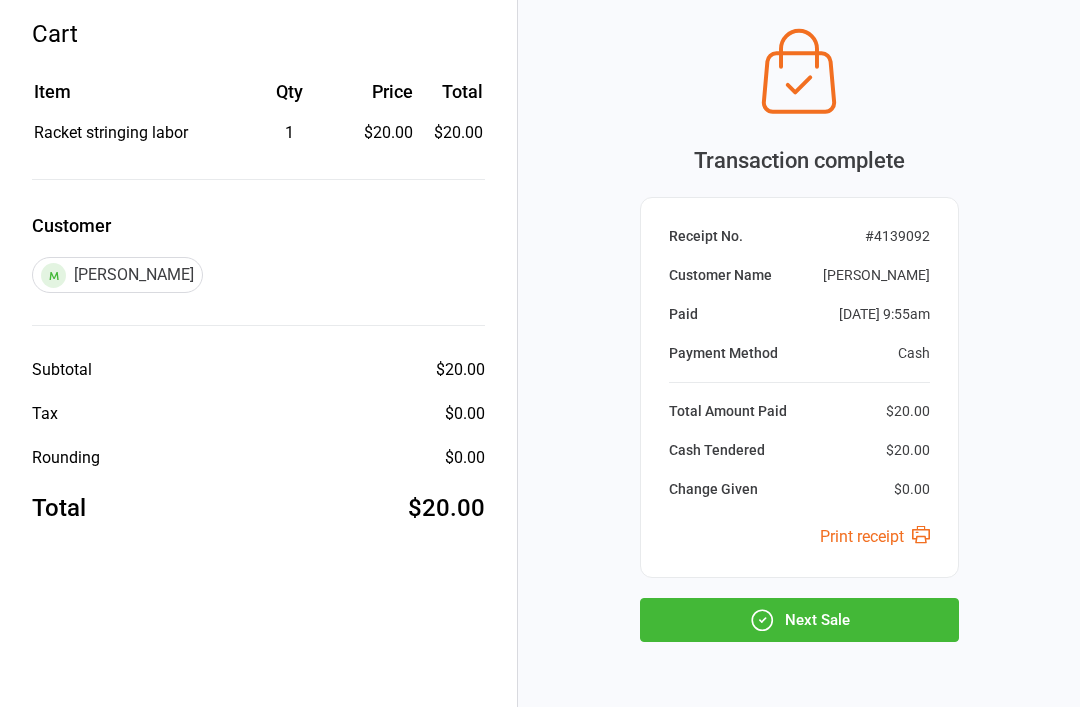 scroll, scrollTop: 85, scrollLeft: 0, axis: vertical 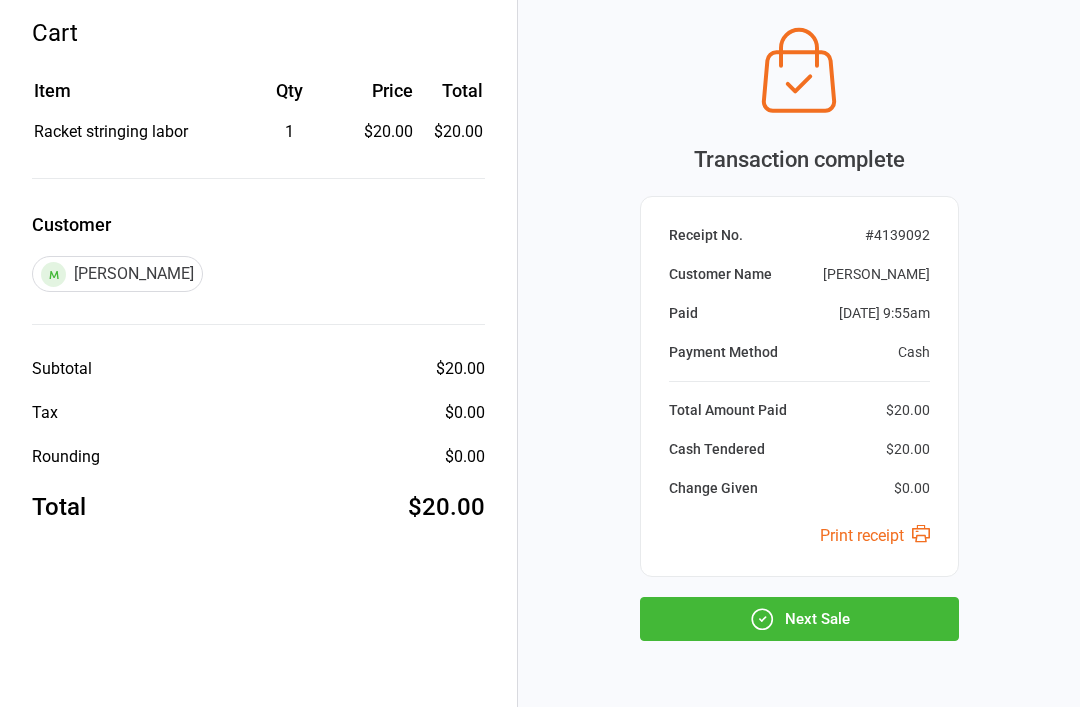 click on "Next Sale" at bounding box center (799, 619) 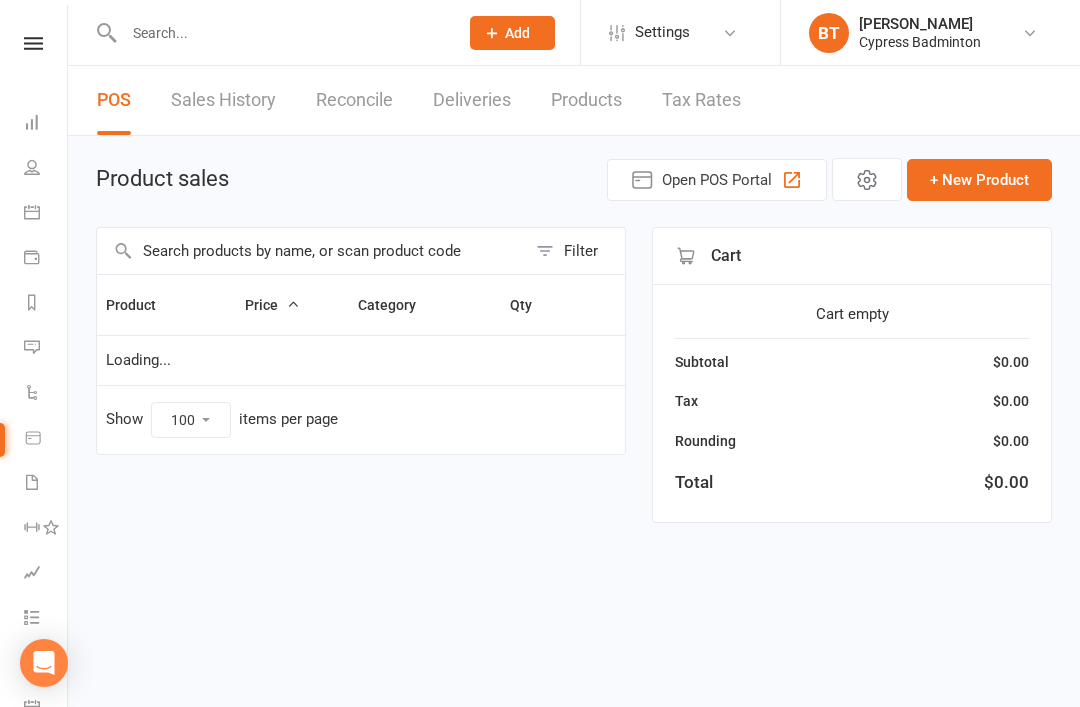 select on "100" 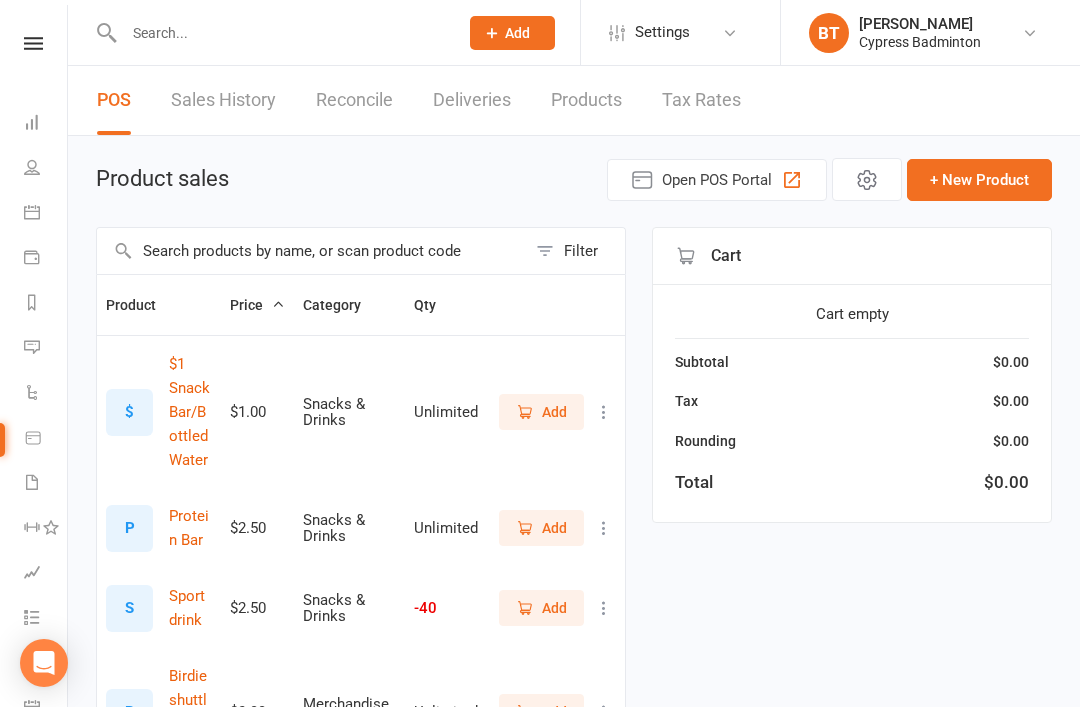 click at bounding box center [33, 43] 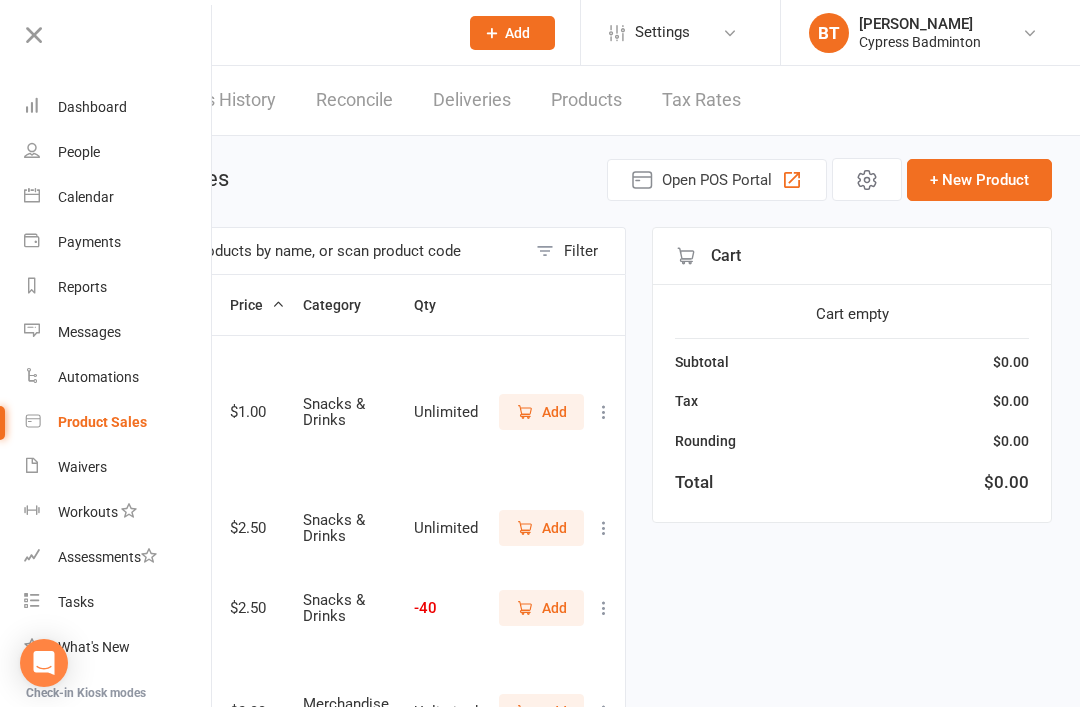 click on "Calendar" at bounding box center (86, 197) 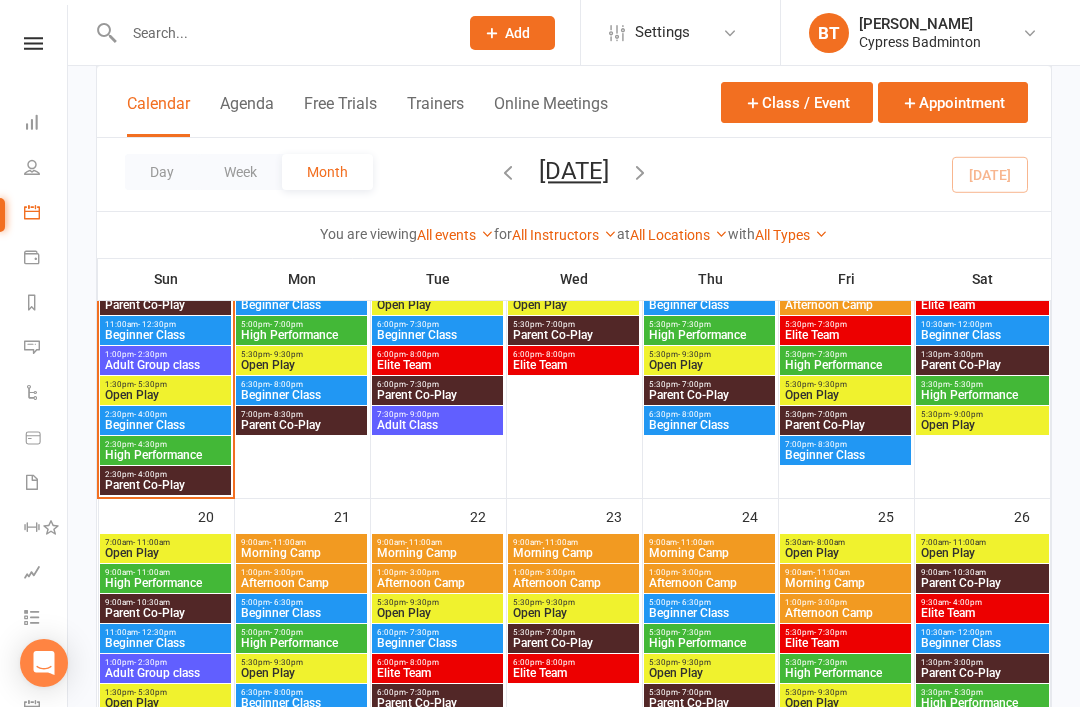 scroll, scrollTop: 845, scrollLeft: 0, axis: vertical 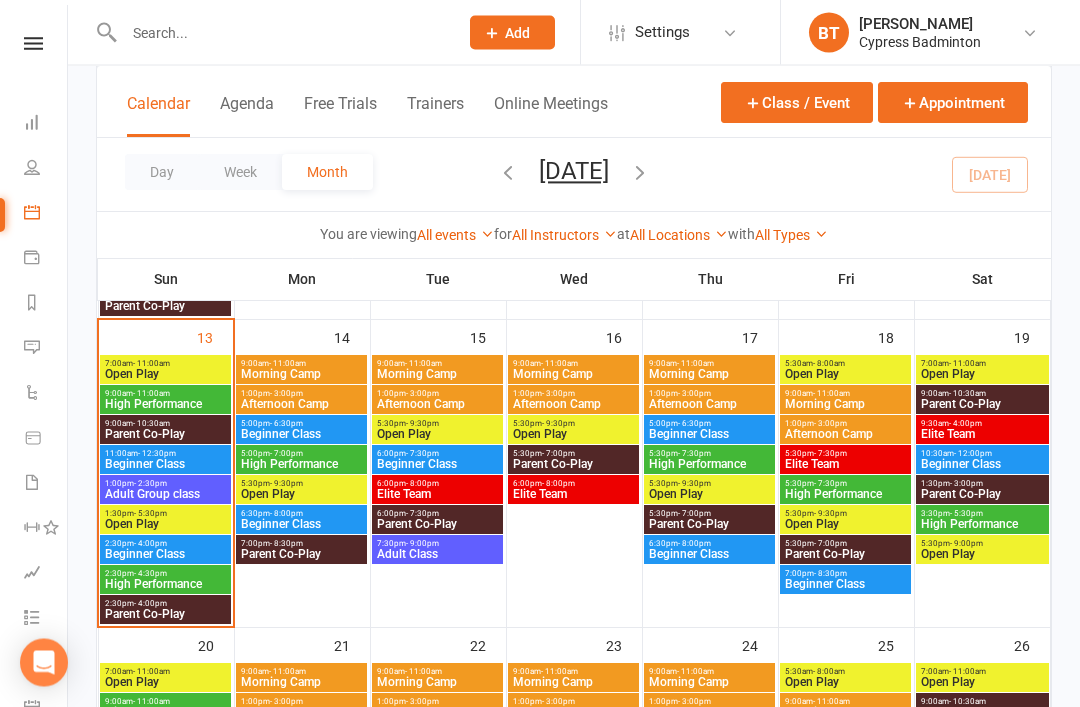 click on "Open Play" at bounding box center (165, 375) 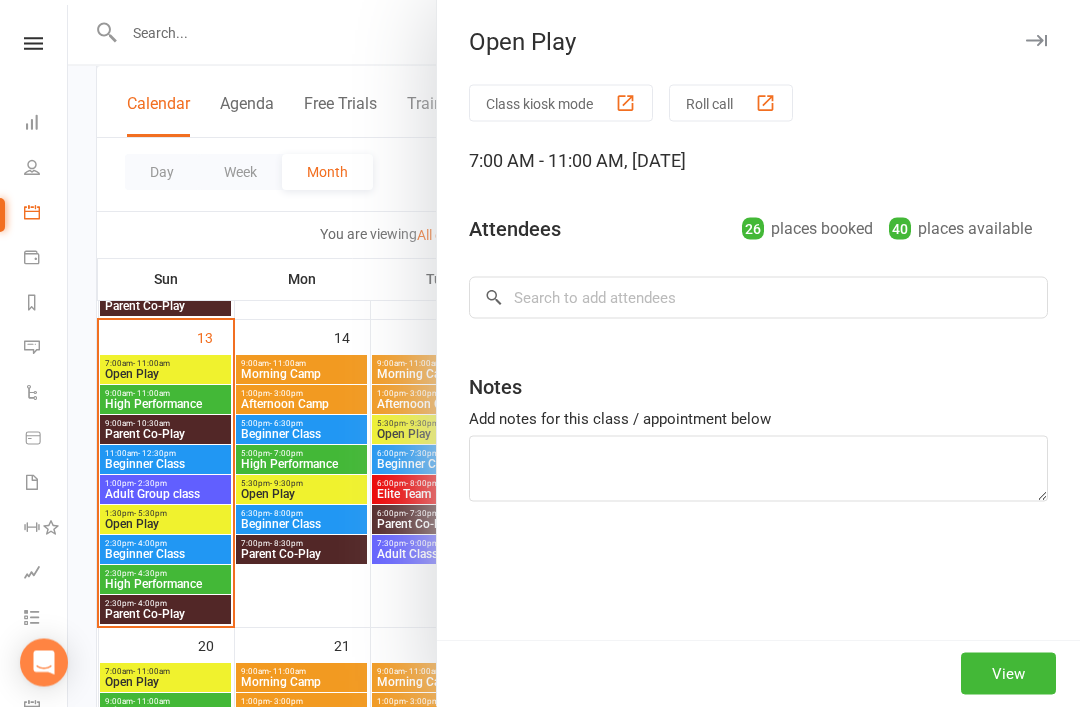 scroll, scrollTop: 720, scrollLeft: 0, axis: vertical 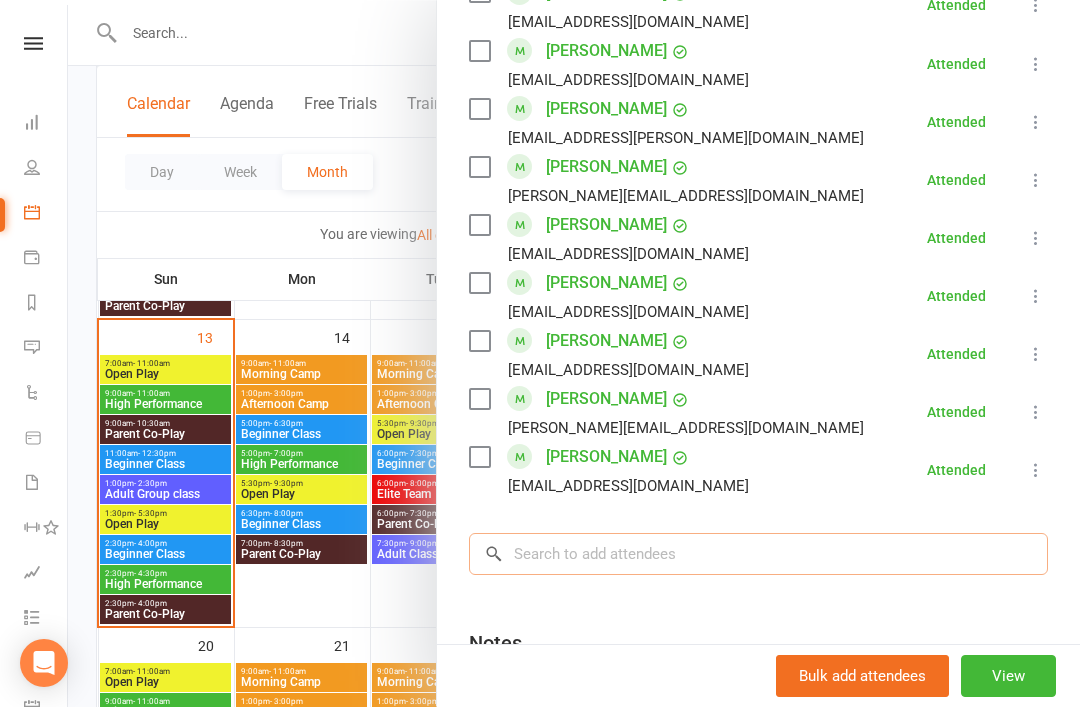 click at bounding box center [758, 554] 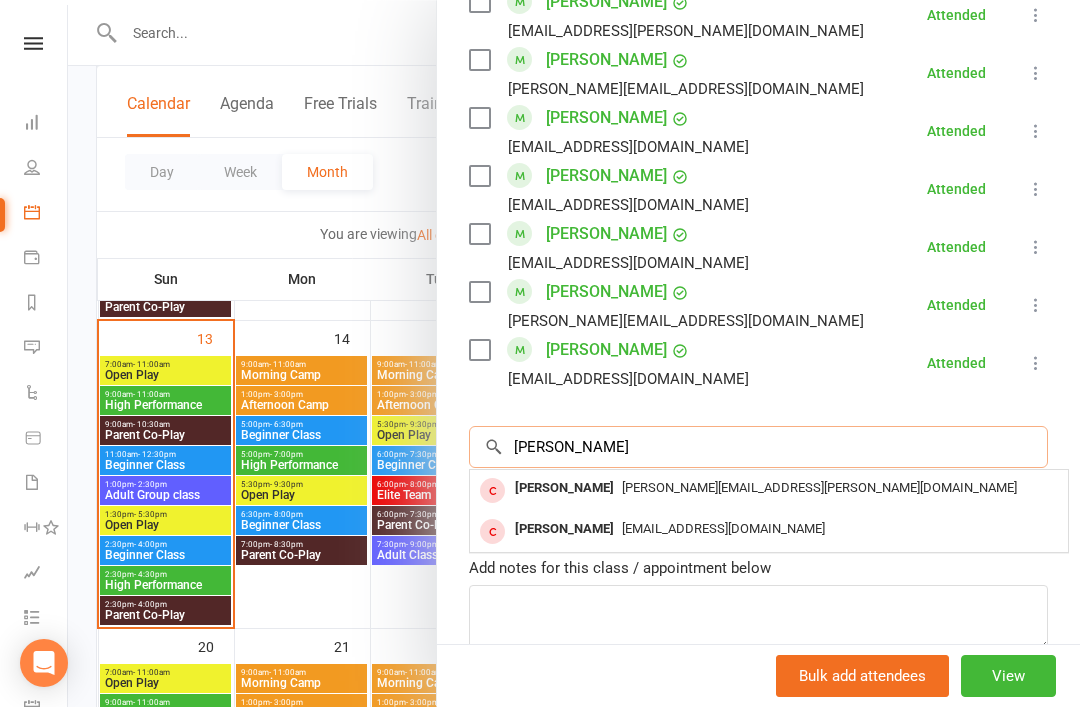 scroll, scrollTop: 1562, scrollLeft: 0, axis: vertical 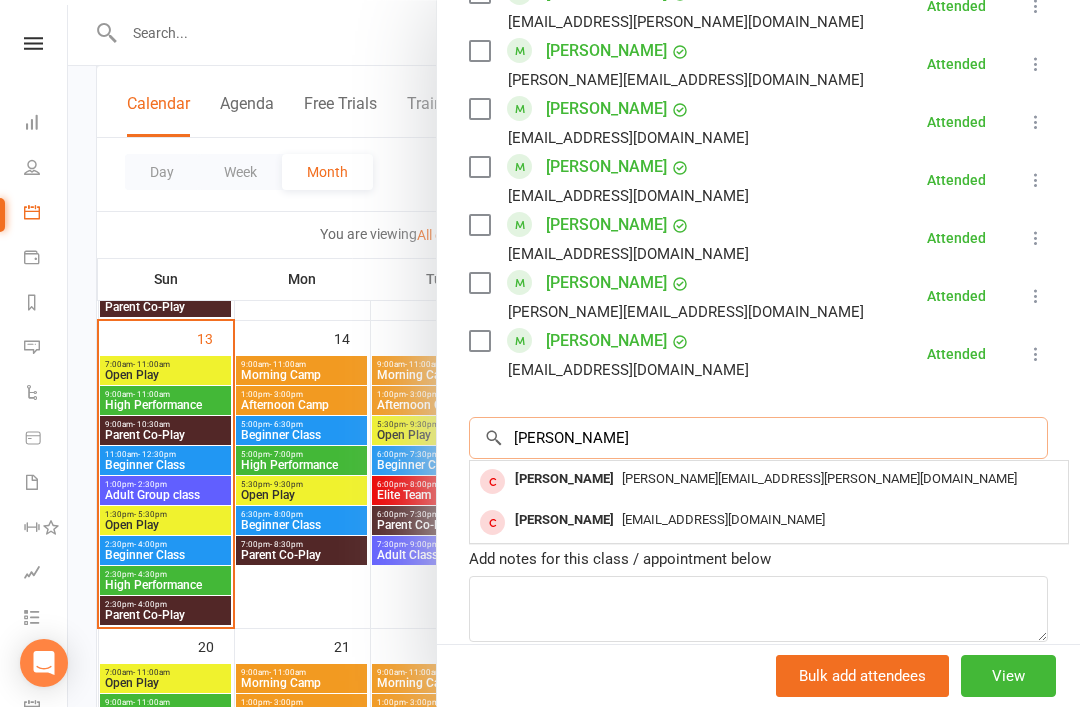 type on "[PERSON_NAME]" 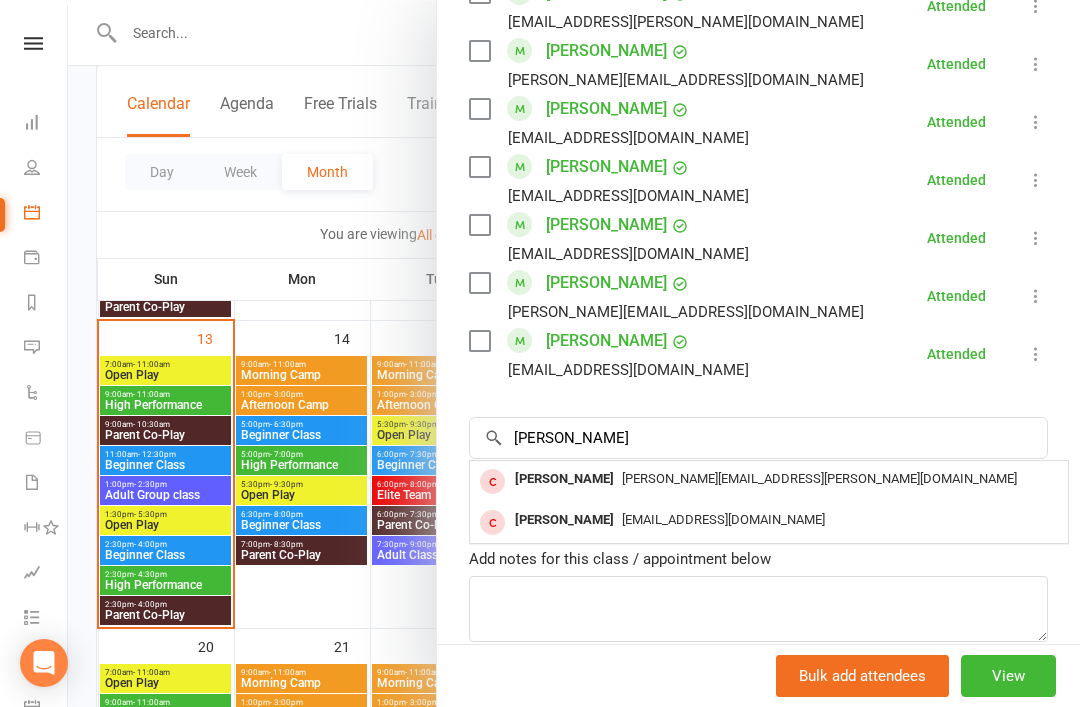 click on "Class kiosk mode  Roll call  7:00 AM - 11:00 AM, [DATE] with [PERSON_NAME]  at  [STREET_ADDRESS]  Attendees  26  places booked 40  places available Sort by  Last name  First name  Booking created    Sekhar Chebrolu  [EMAIL_ADDRESS][DOMAIN_NAME] Attended More info  Remove  Mark absent  Undo check-in  Send message  Enable recurring bookings  All bookings for series    [PERSON_NAME]  [EMAIL_ADDRESS][DOMAIN_NAME] Attended More info  Remove  Mark absent  Undo check-in  Send message  Enable recurring bookings  All bookings for series    [PERSON_NAME]  [EMAIL_ADDRESS][DOMAIN_NAME] Attended More info  Remove  Mark absent  Undo check-in  Send message  Enable recurring bookings  All bookings for series    [PERSON_NAME]  [EMAIL_ADDRESS][DOMAIN_NAME] Attended More info  Remove  [PERSON_NAME] absent  Undo check-in  Send message  Enable recurring bookings  All bookings for series    Po Hu  [EMAIL_ADDRESS][DOMAIN_NAME] Attended More info  Remove  Mark absent  Undo check-in  Send message  Enable recurring bookings  All bookings for series" at bounding box center [758, -368] 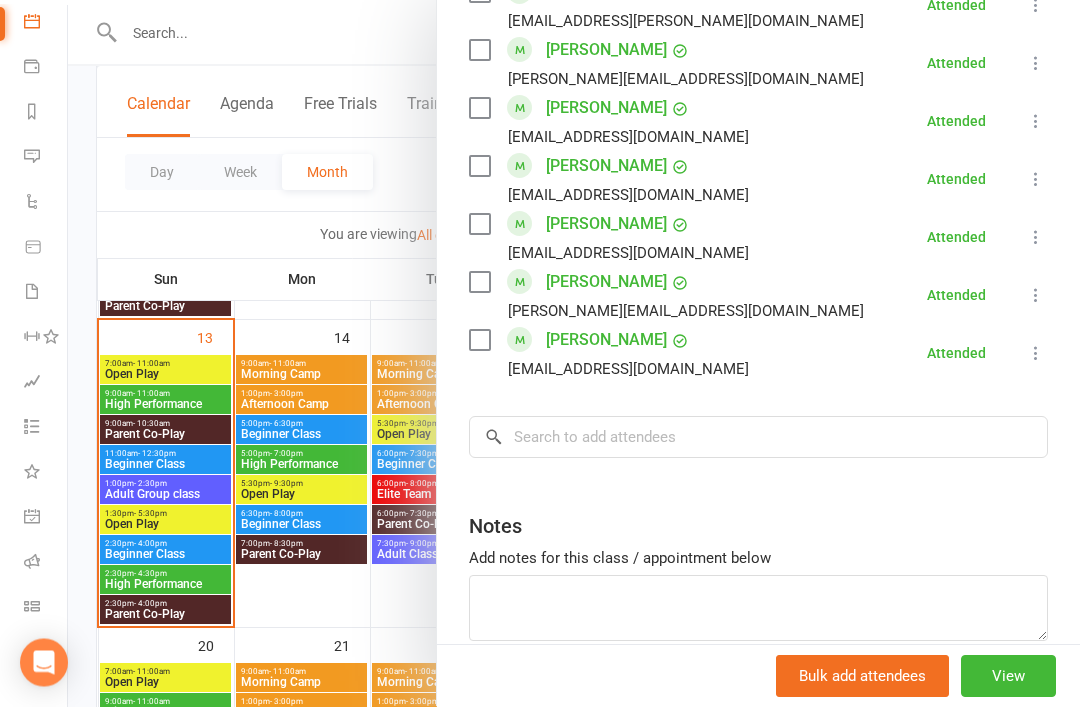scroll, scrollTop: 198, scrollLeft: -2, axis: both 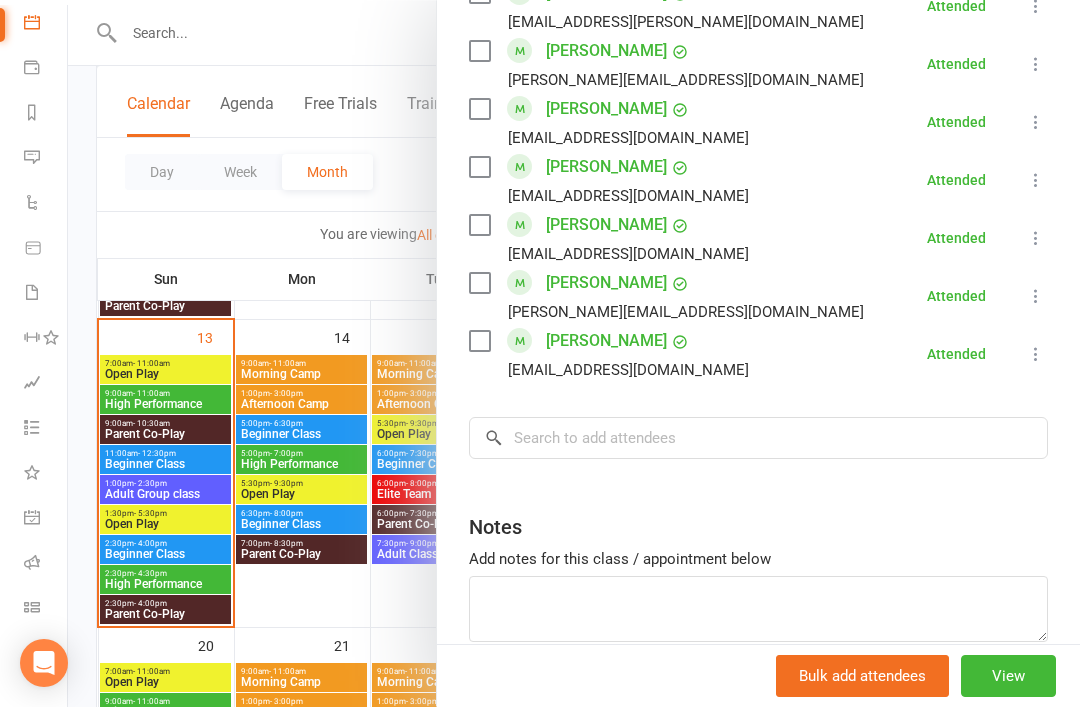click on "Class check-in" at bounding box center (46, 609) 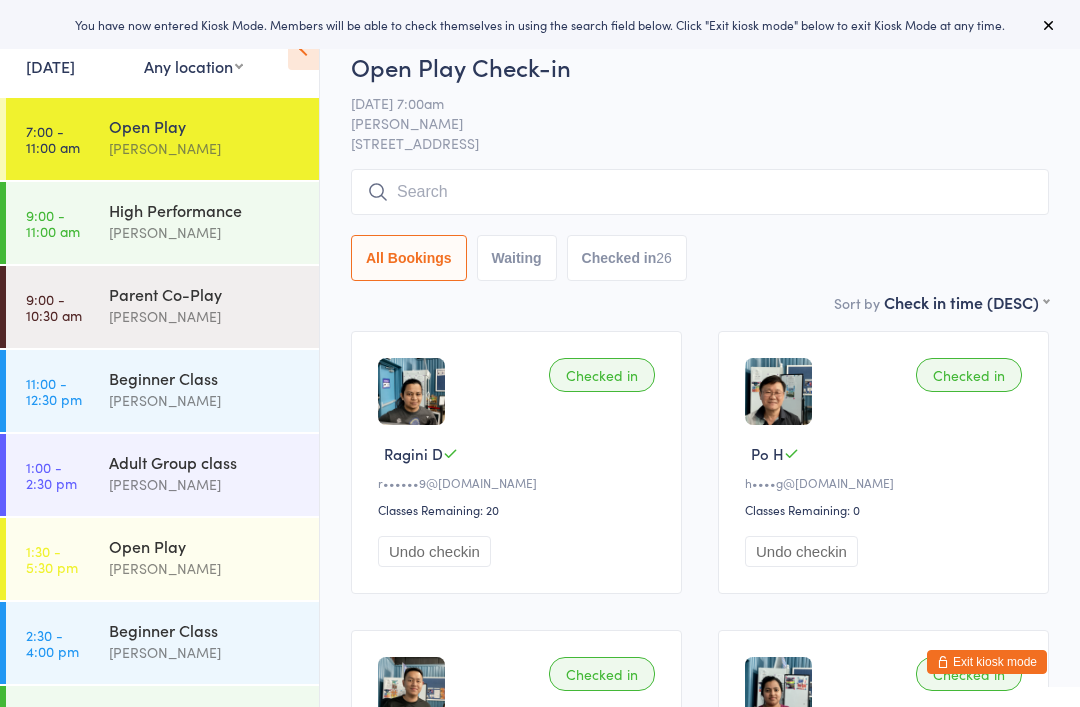 scroll, scrollTop: 0, scrollLeft: 0, axis: both 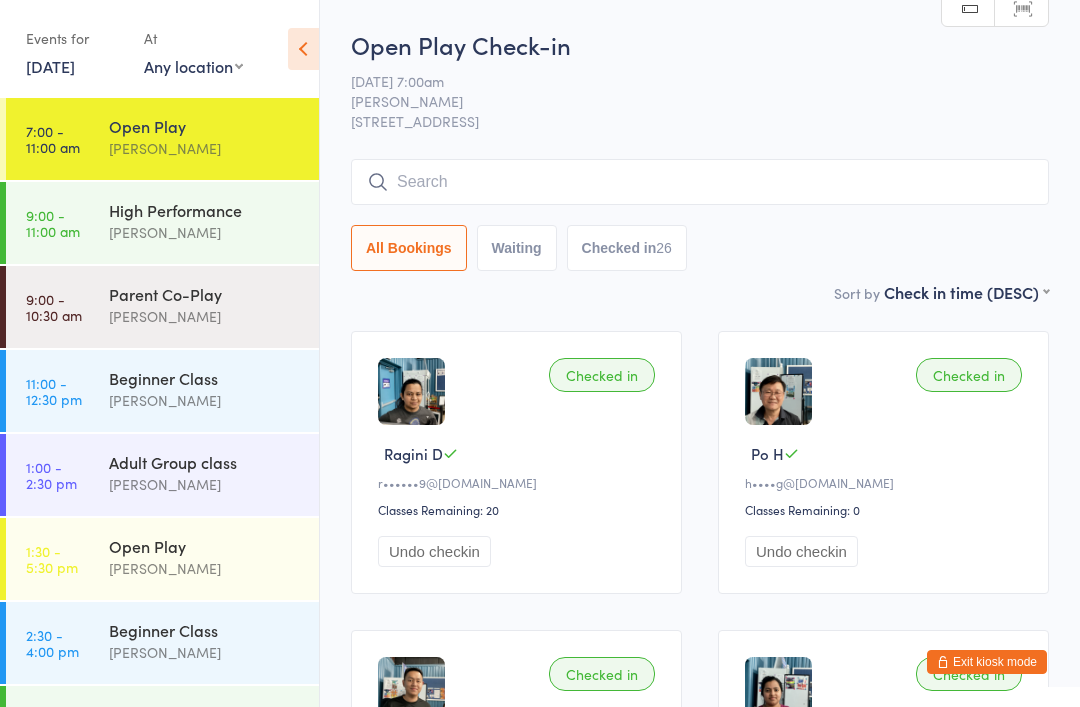 click on "Exit kiosk mode" at bounding box center (987, 662) 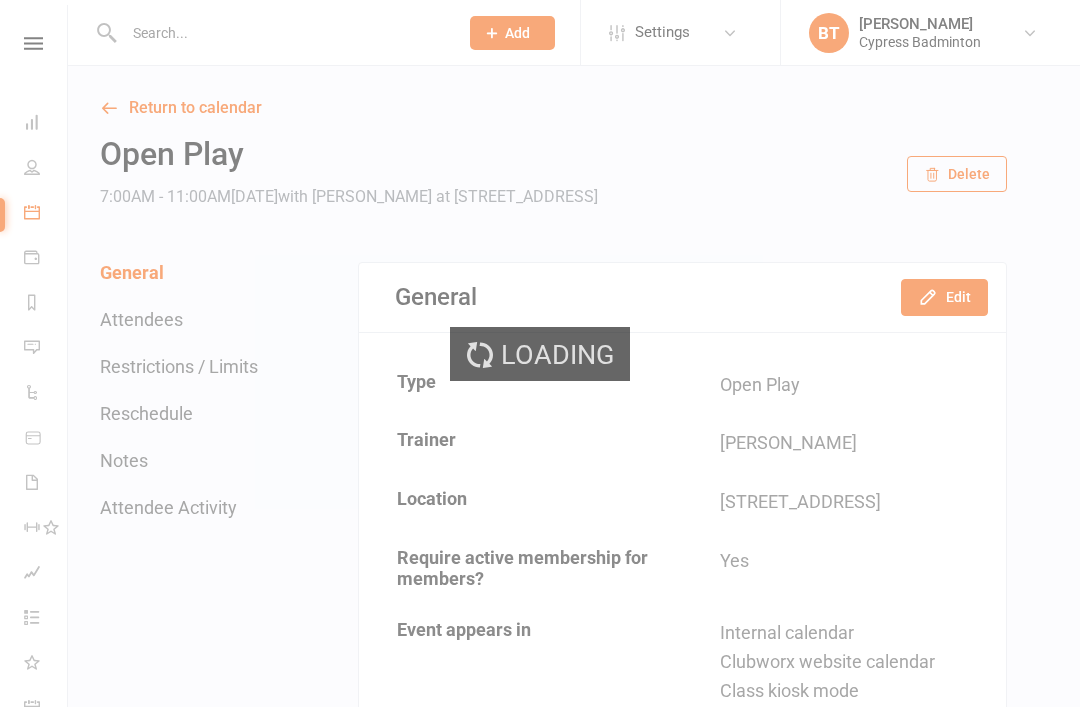 scroll, scrollTop: 0, scrollLeft: 0, axis: both 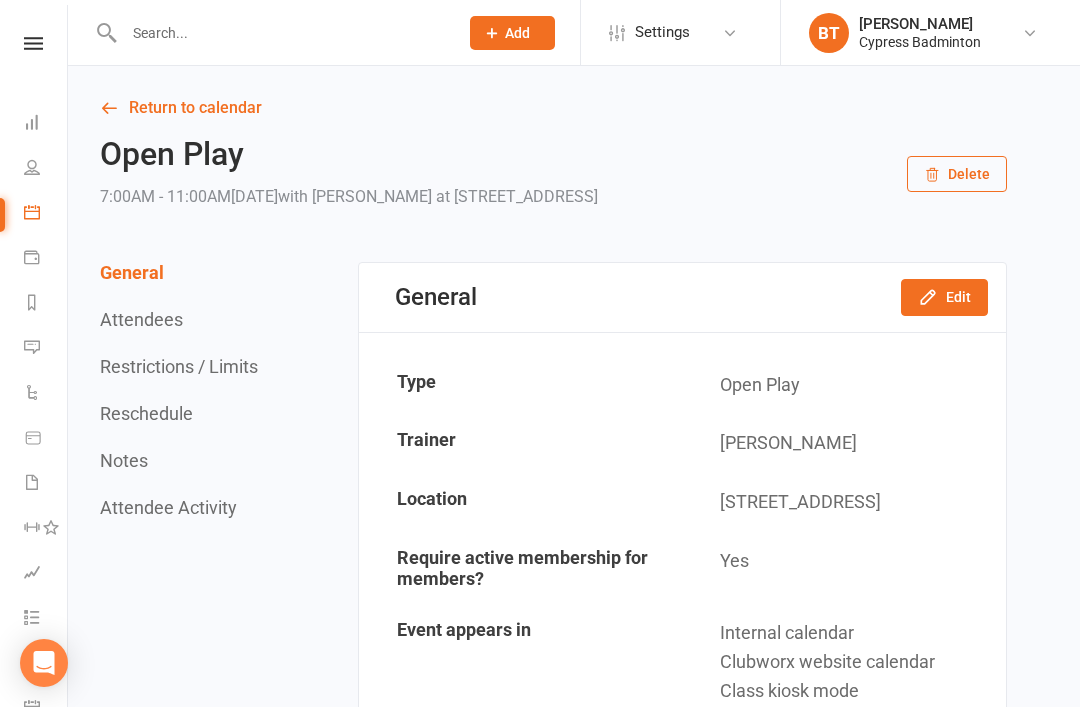 click at bounding box center (33, 43) 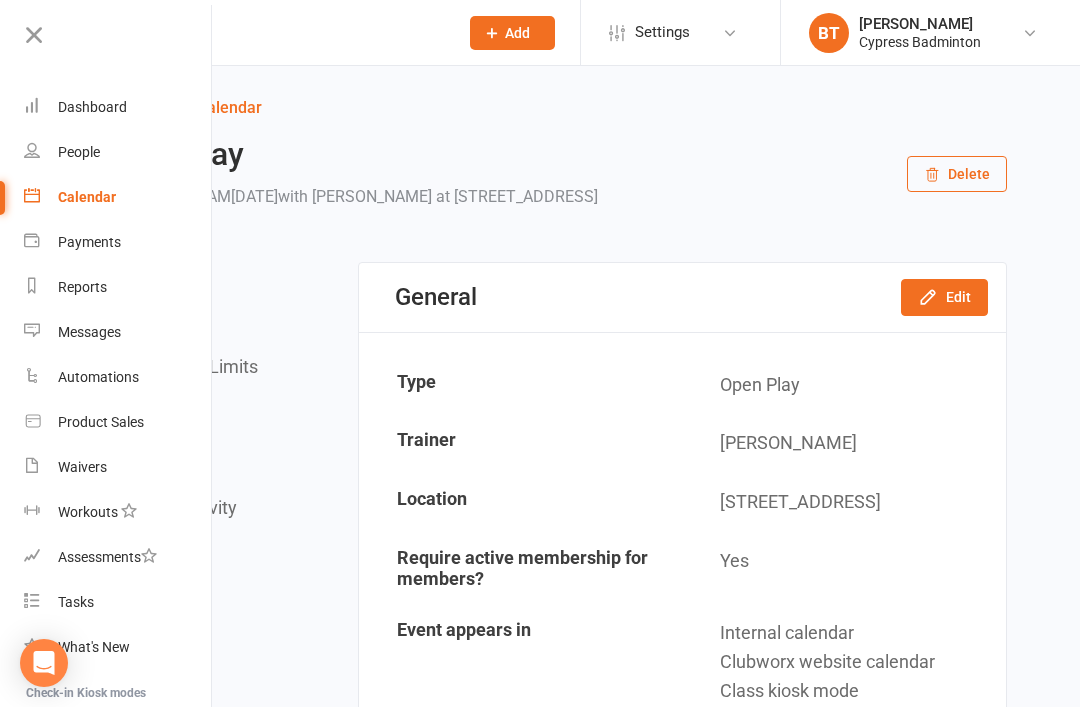 click at bounding box center (34, 35) 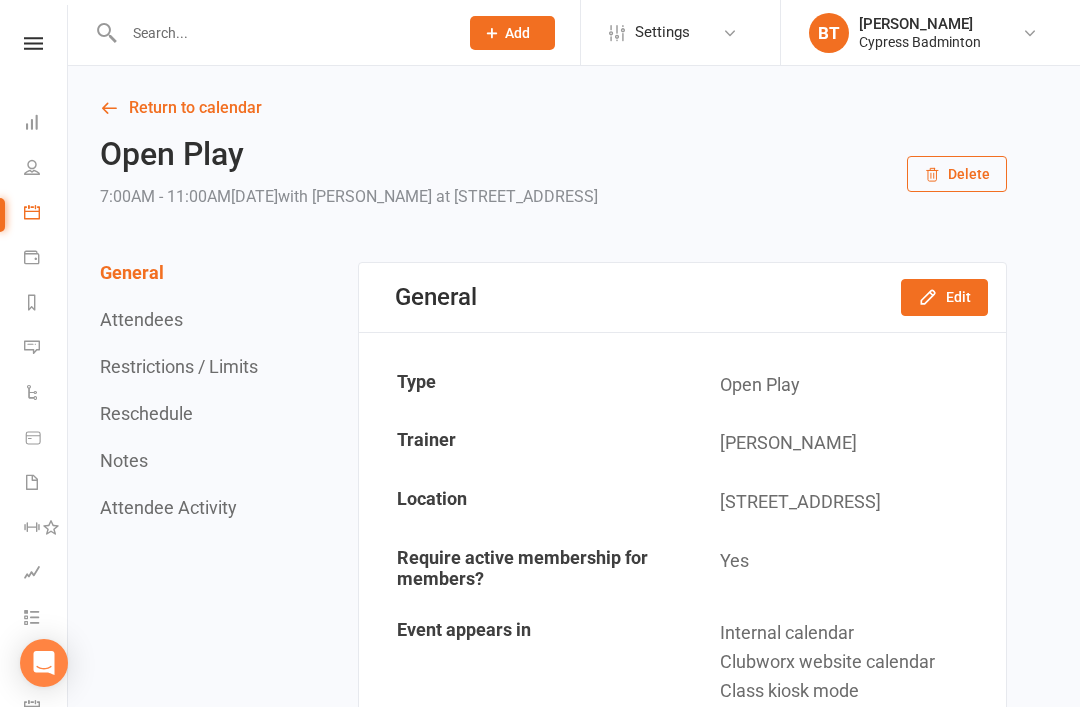 click at bounding box center (33, 43) 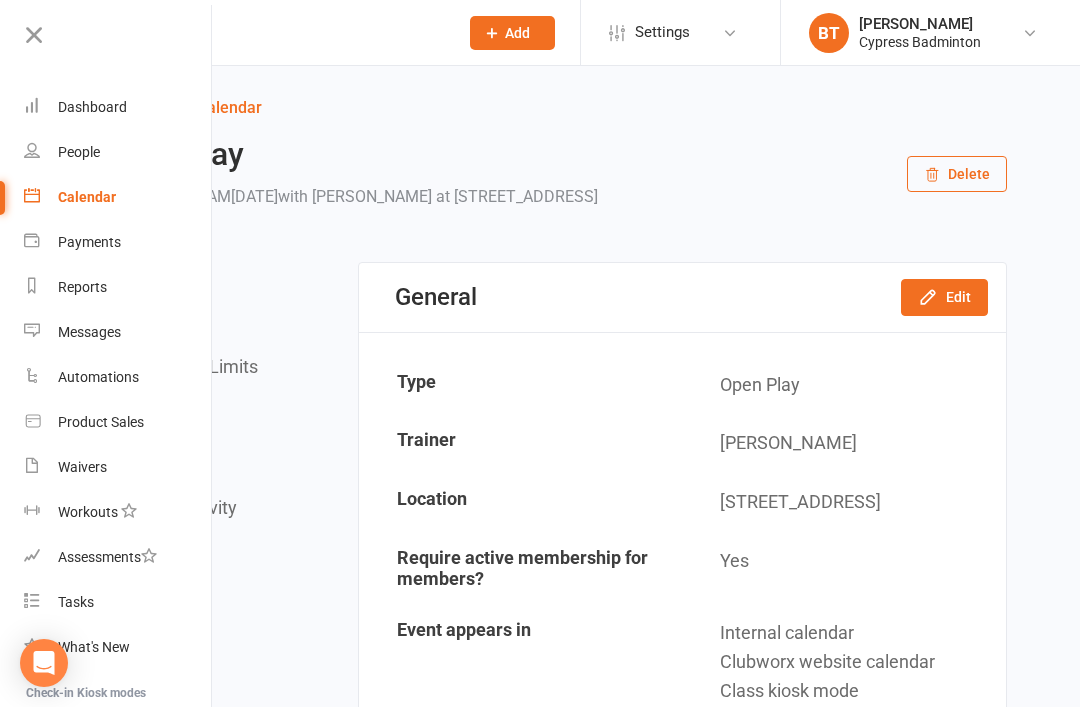 click on "Product Sales" at bounding box center [101, 422] 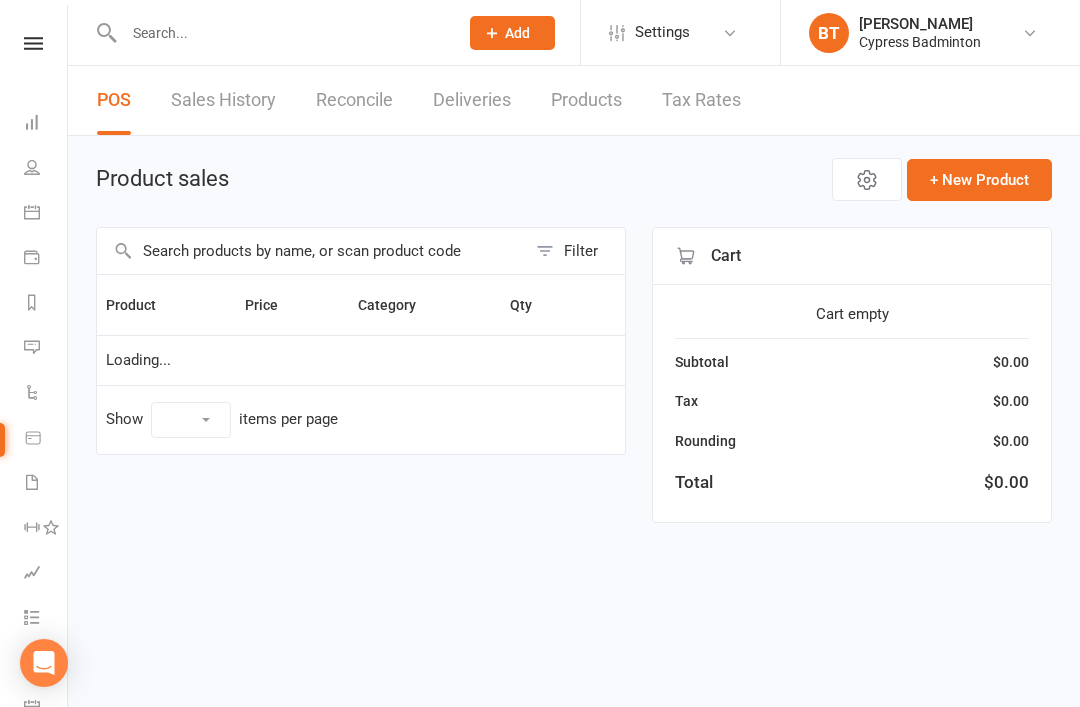 select on "100" 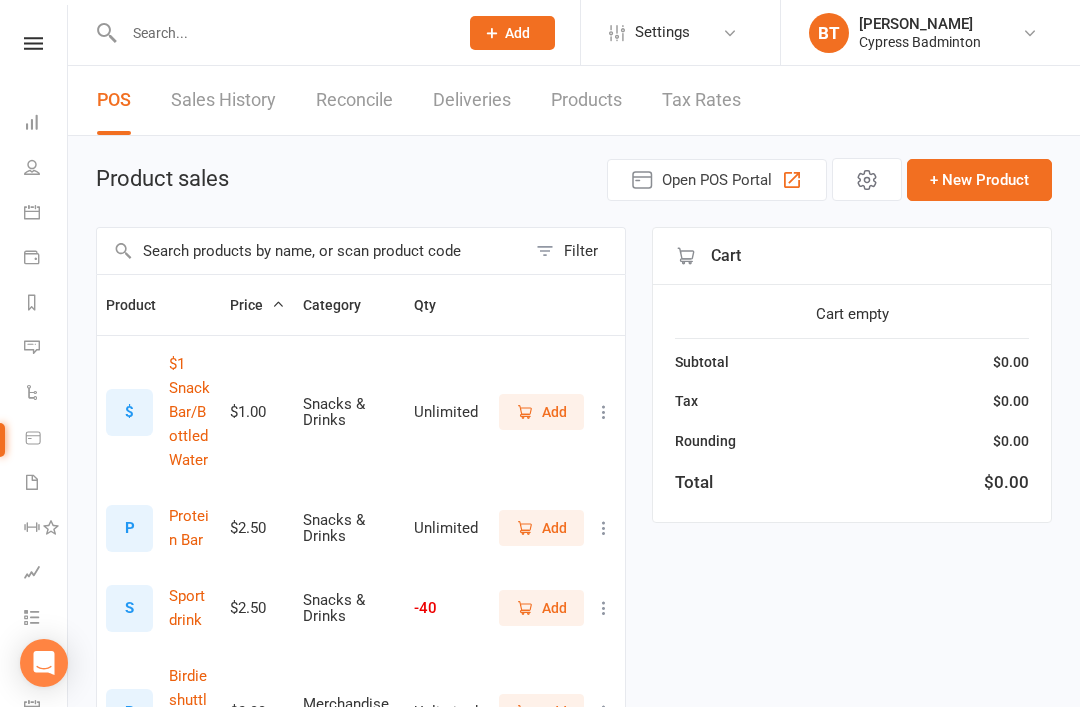 click at bounding box center (311, 251) 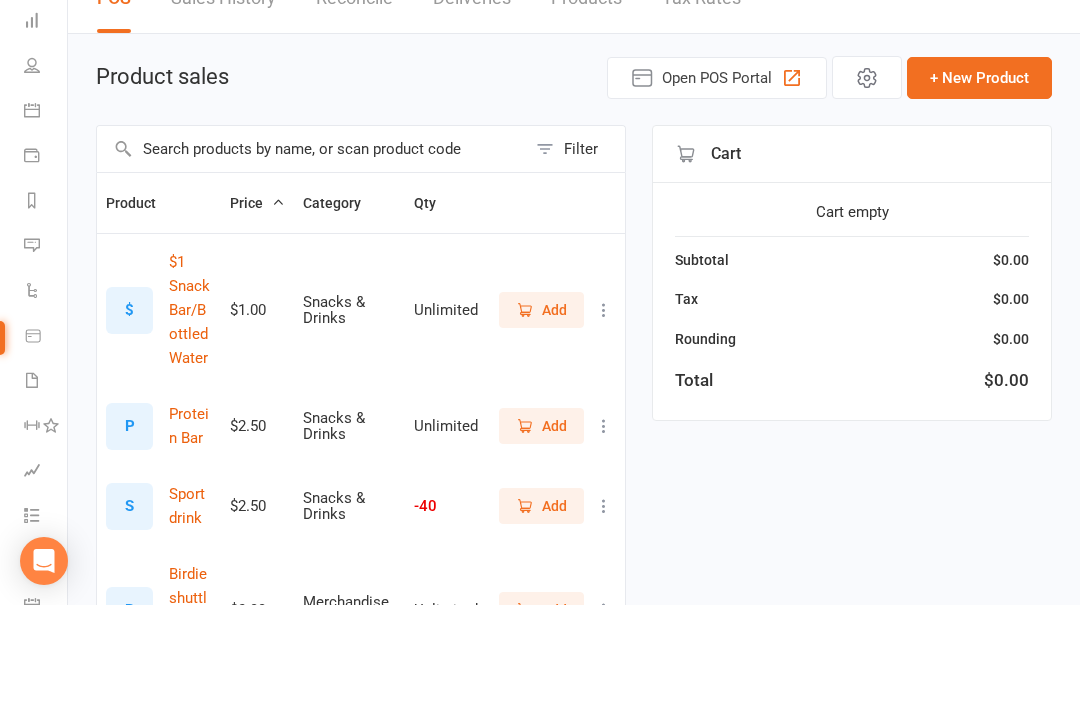 scroll, scrollTop: 102, scrollLeft: 0, axis: vertical 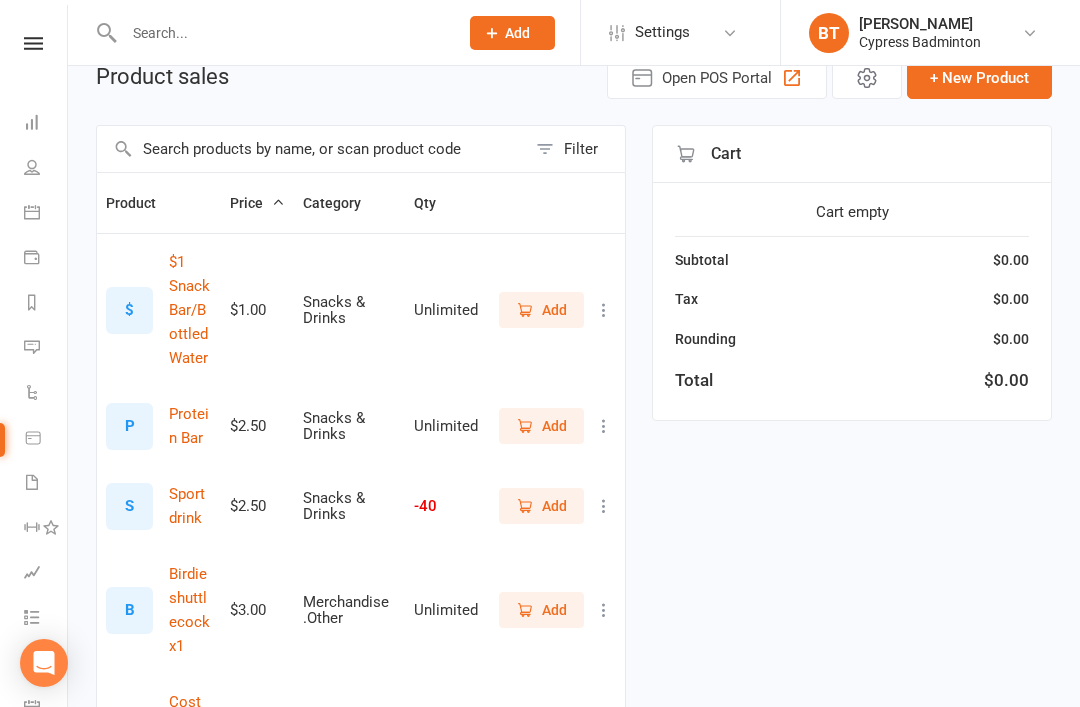 click on "S Sport drink" at bounding box center (159, 506) 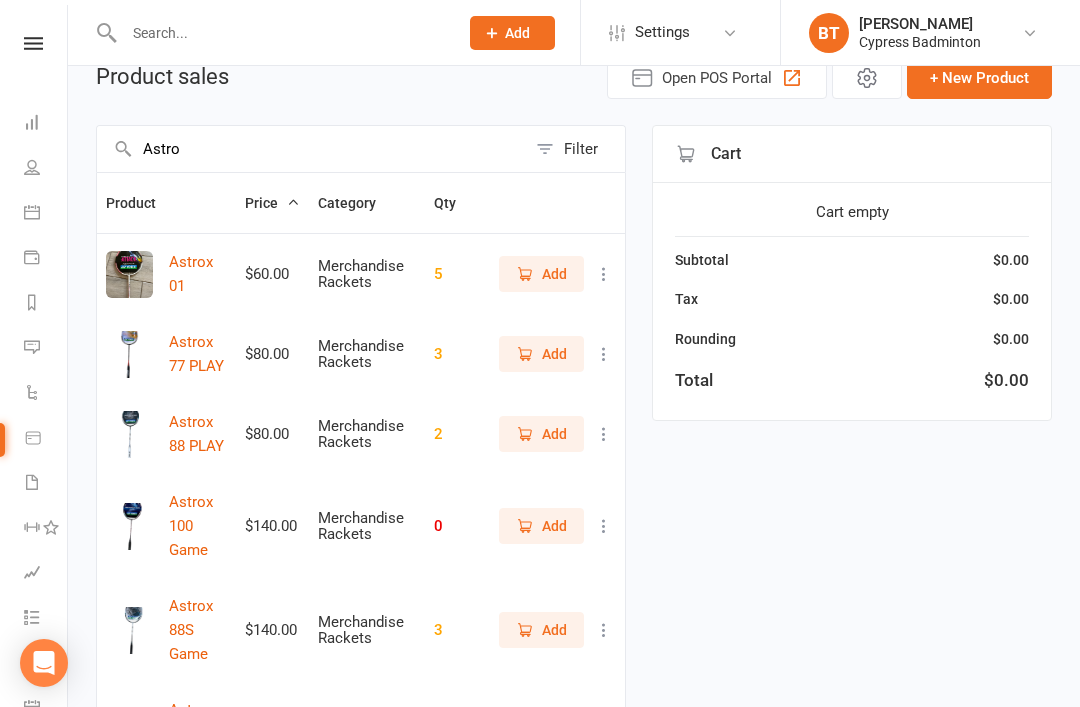 type on "Astrox" 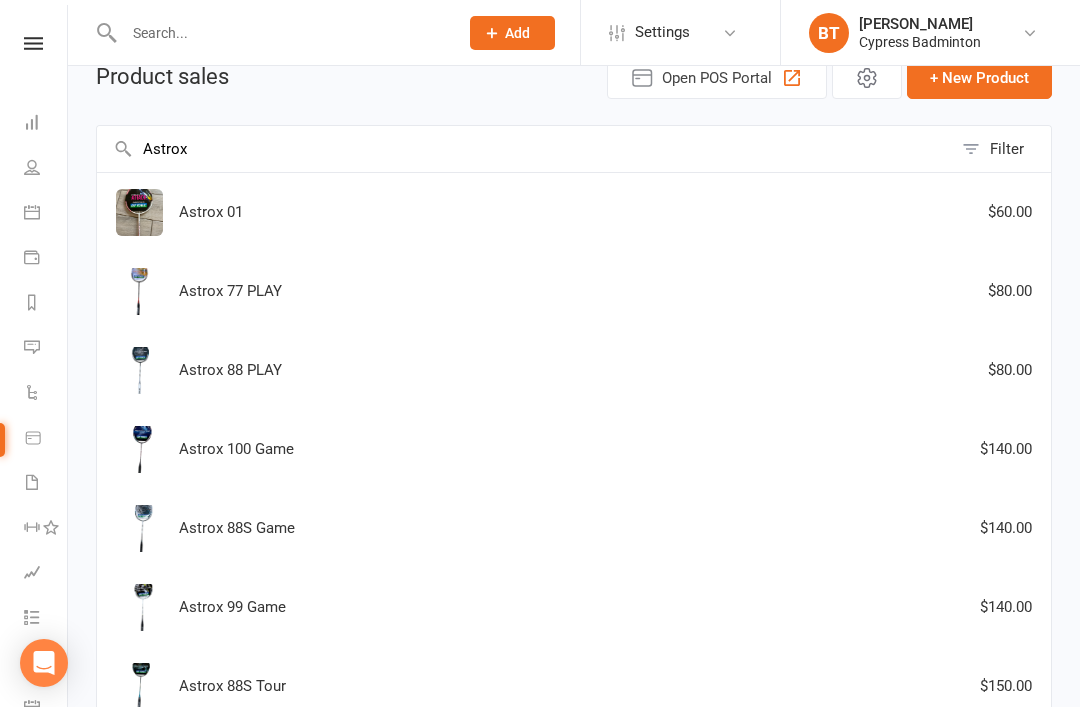 scroll, scrollTop: 47, scrollLeft: 0, axis: vertical 